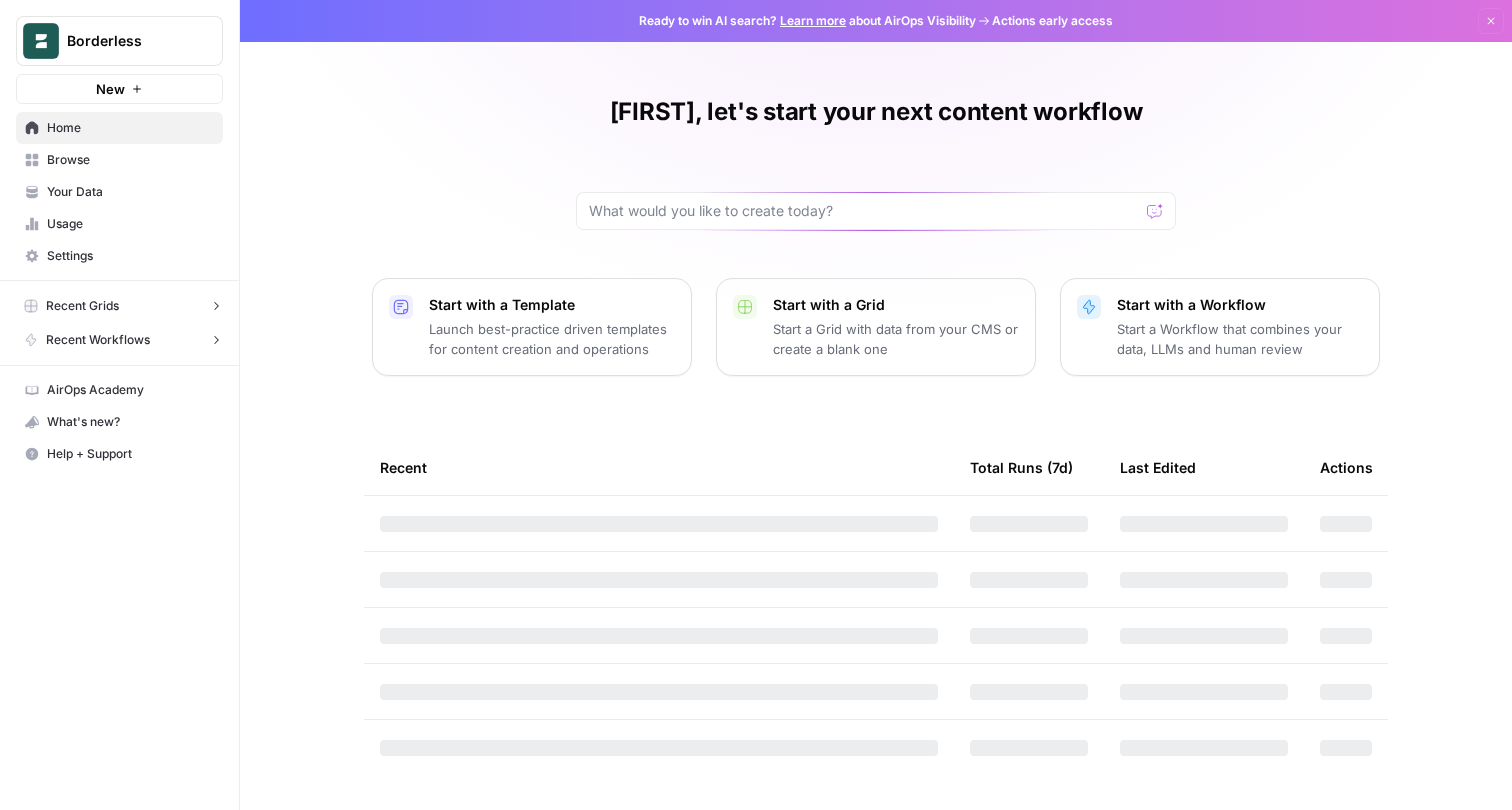 scroll, scrollTop: 0, scrollLeft: 0, axis: both 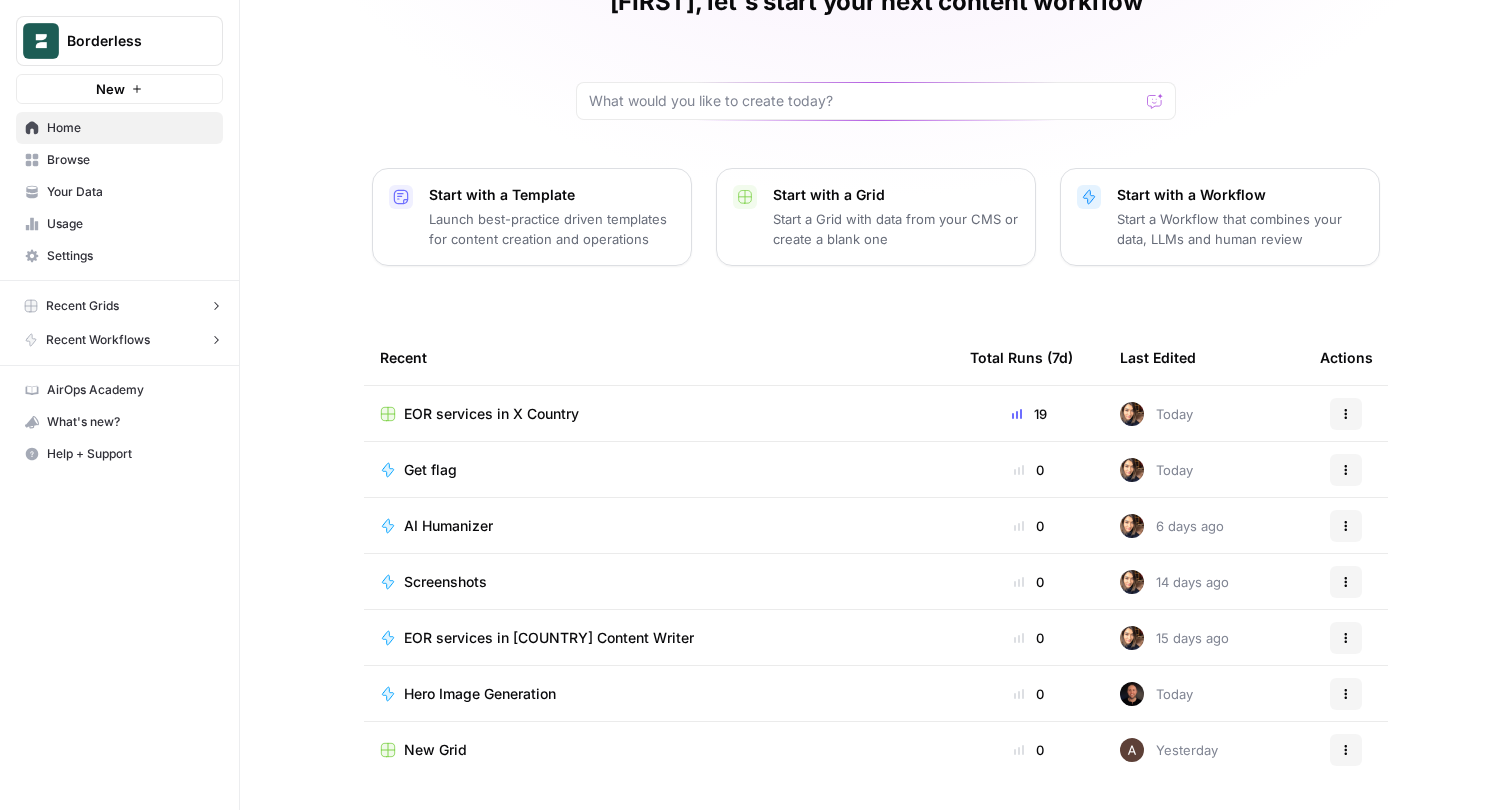click on "EOR services in X Country" at bounding box center (491, 414) 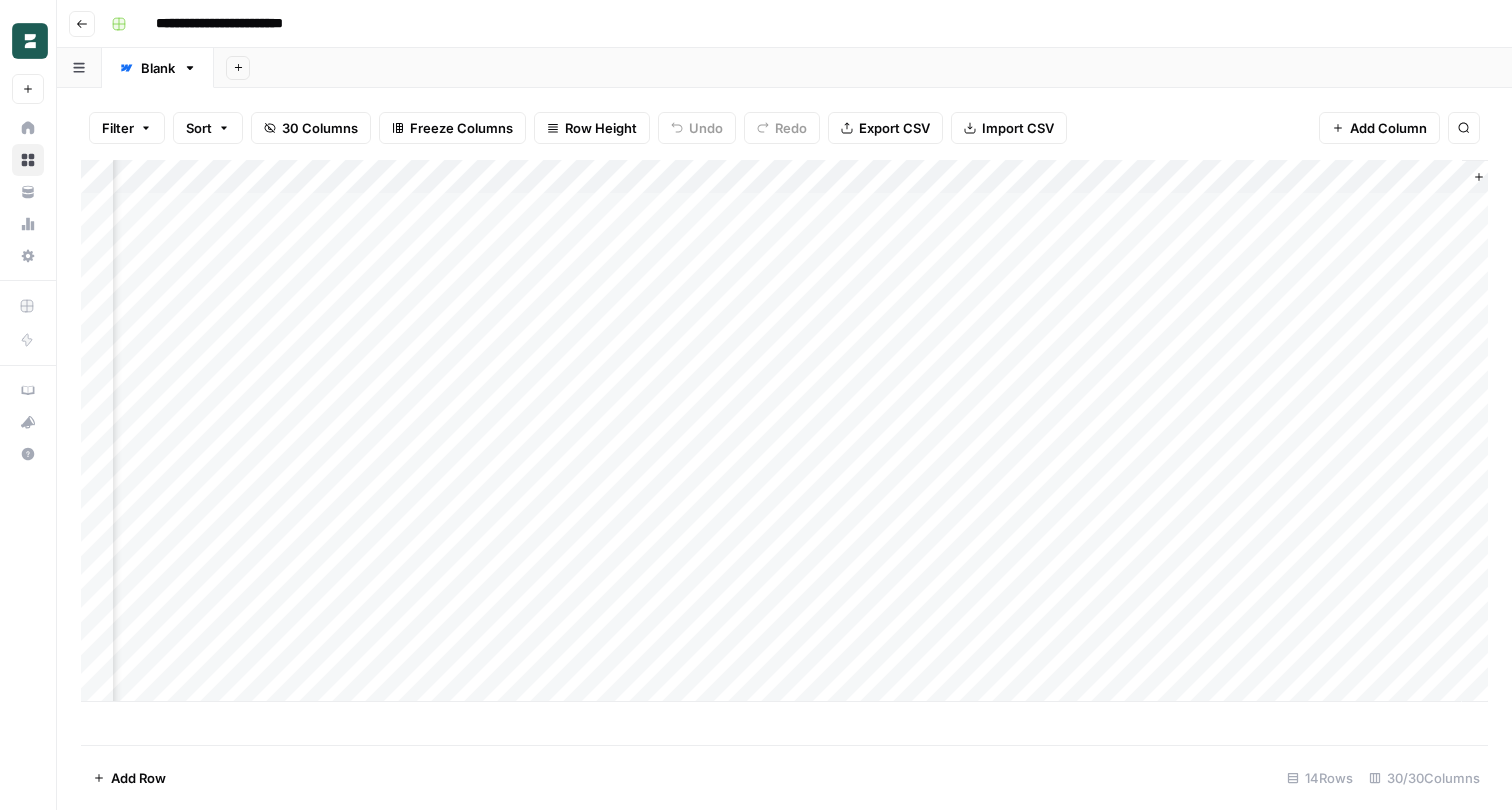 scroll, scrollTop: 0, scrollLeft: 4258, axis: horizontal 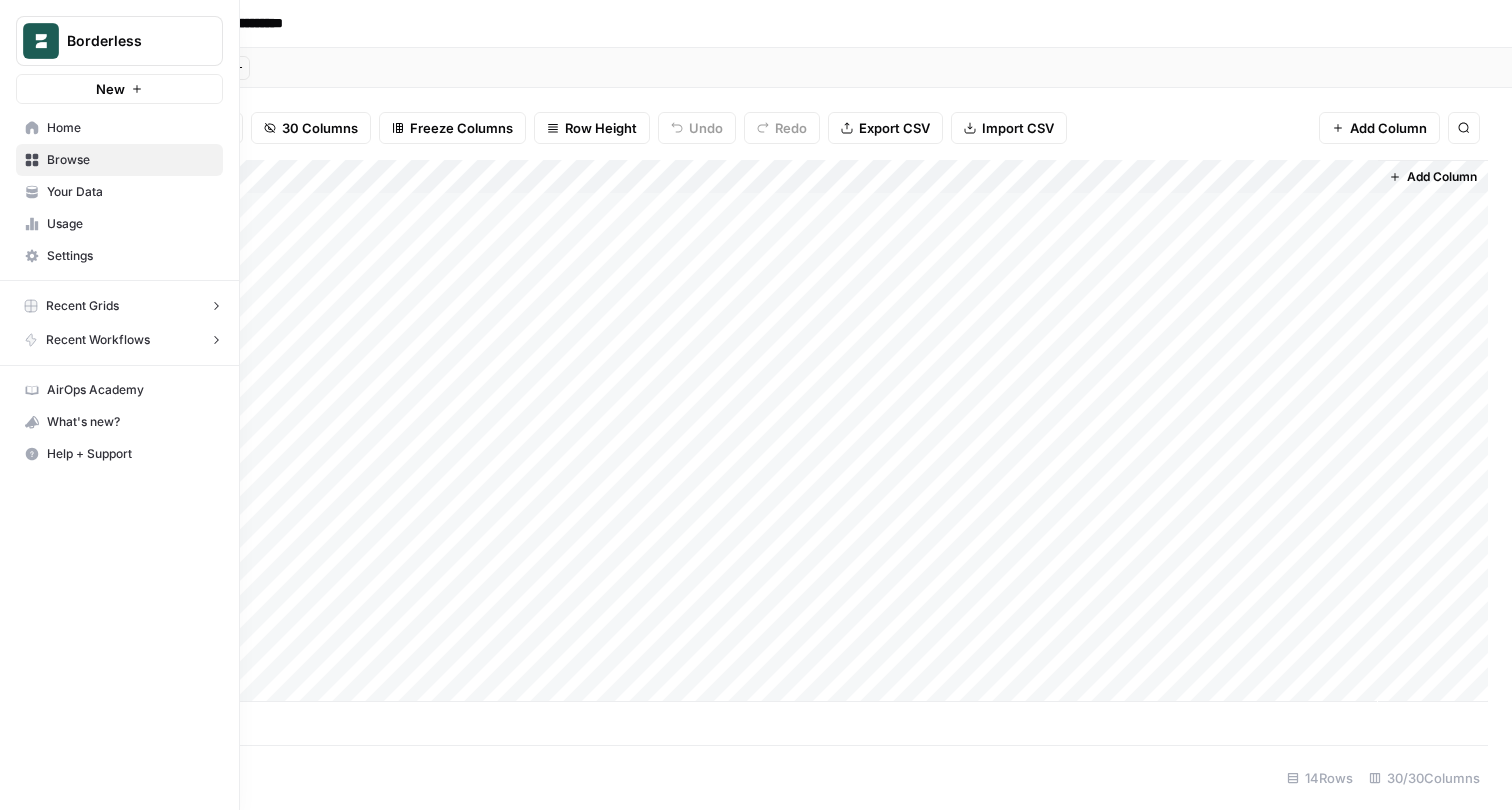 click on "Home" at bounding box center (130, 128) 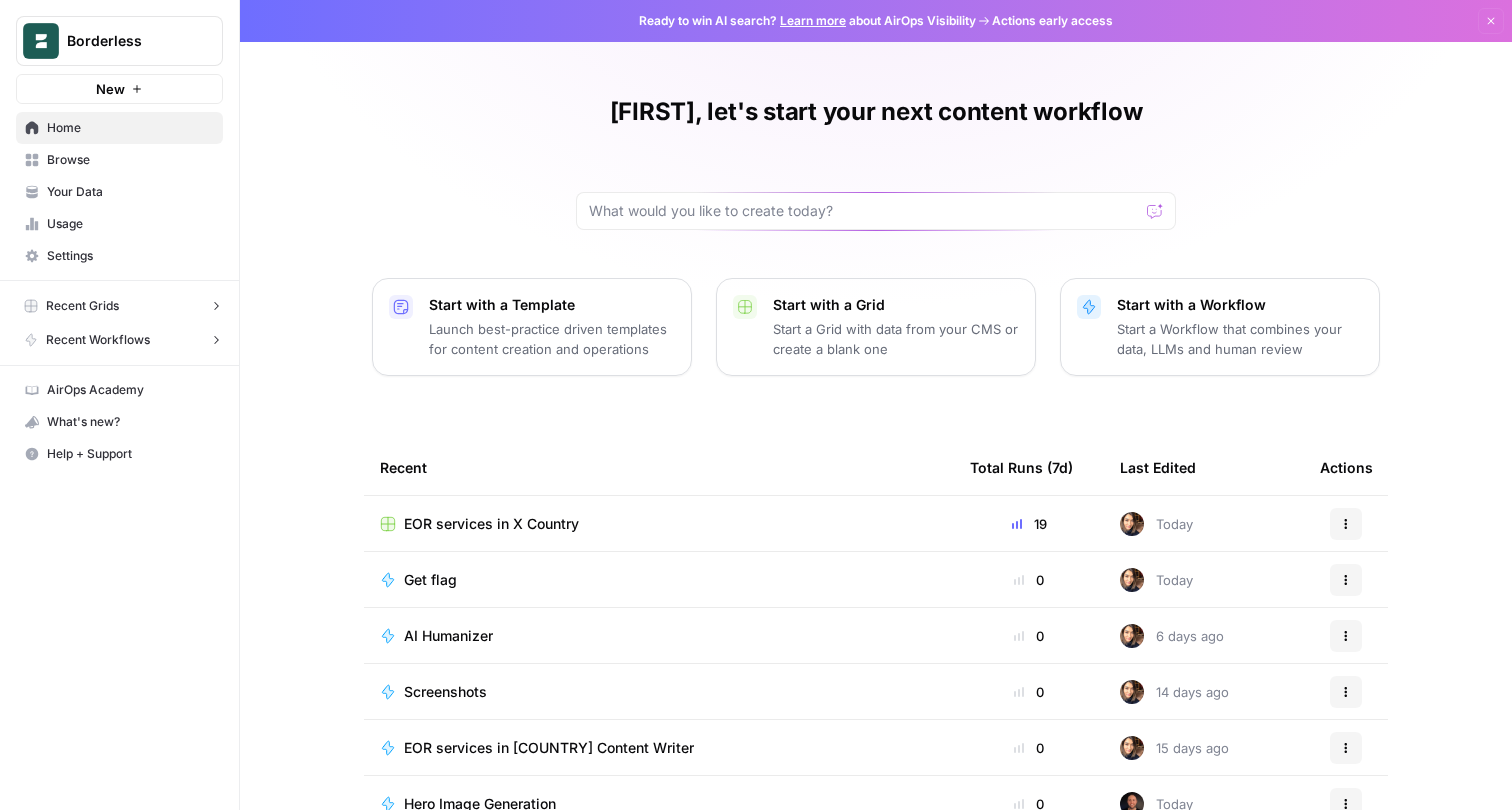 scroll, scrollTop: 110, scrollLeft: 0, axis: vertical 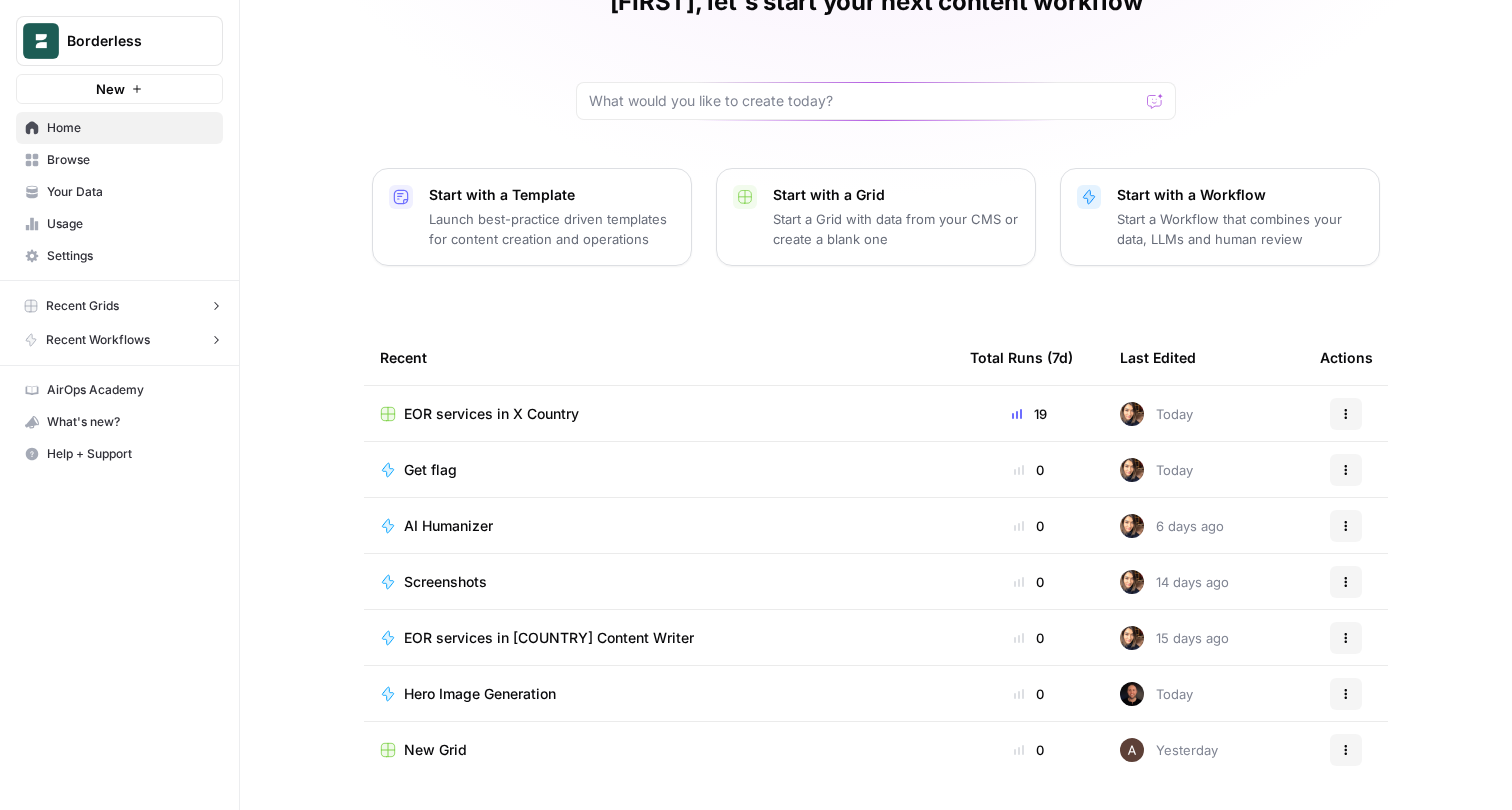 click on "Recent" at bounding box center [659, 357] 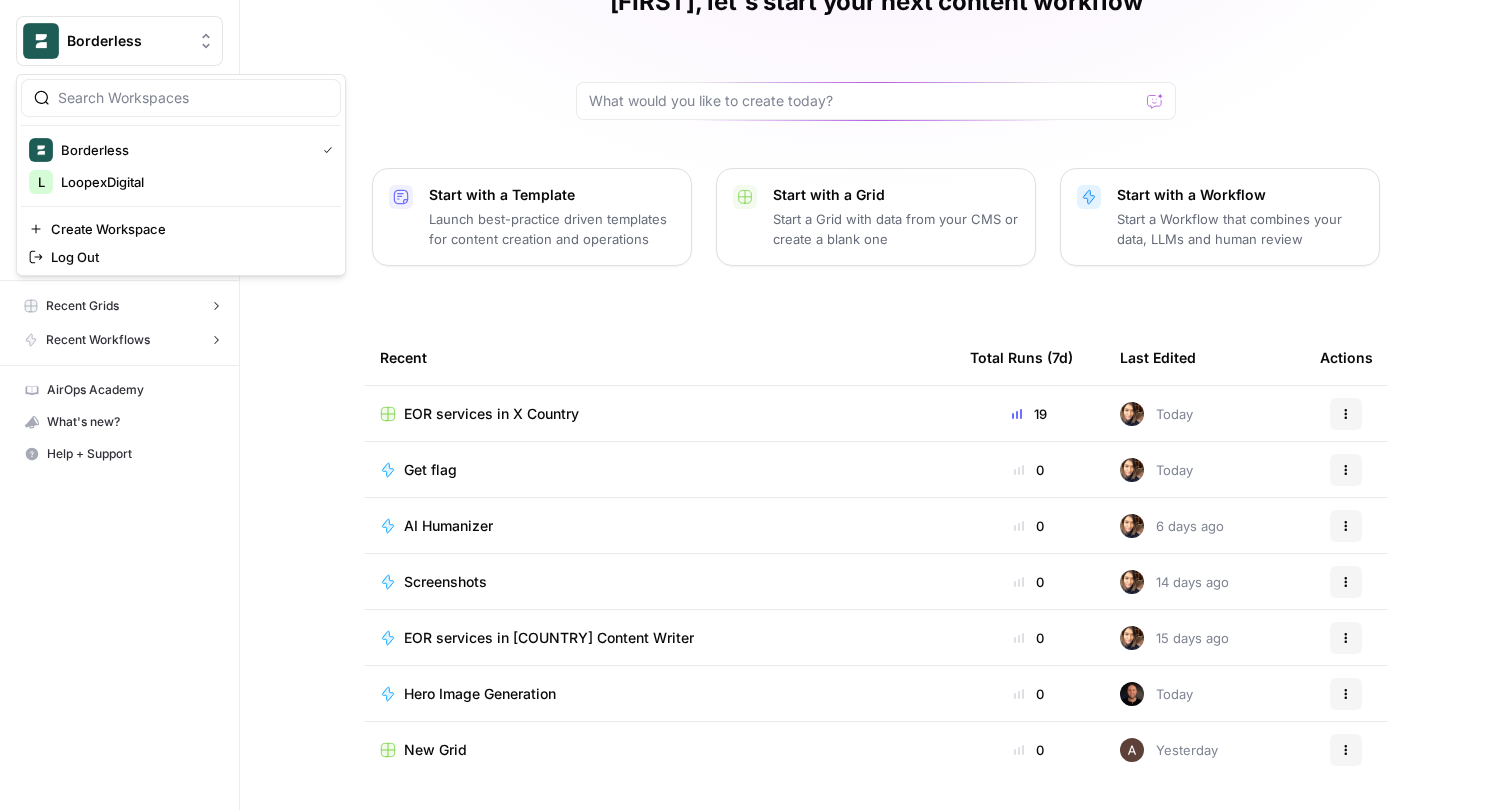 click on "Borderless" at bounding box center (127, 41) 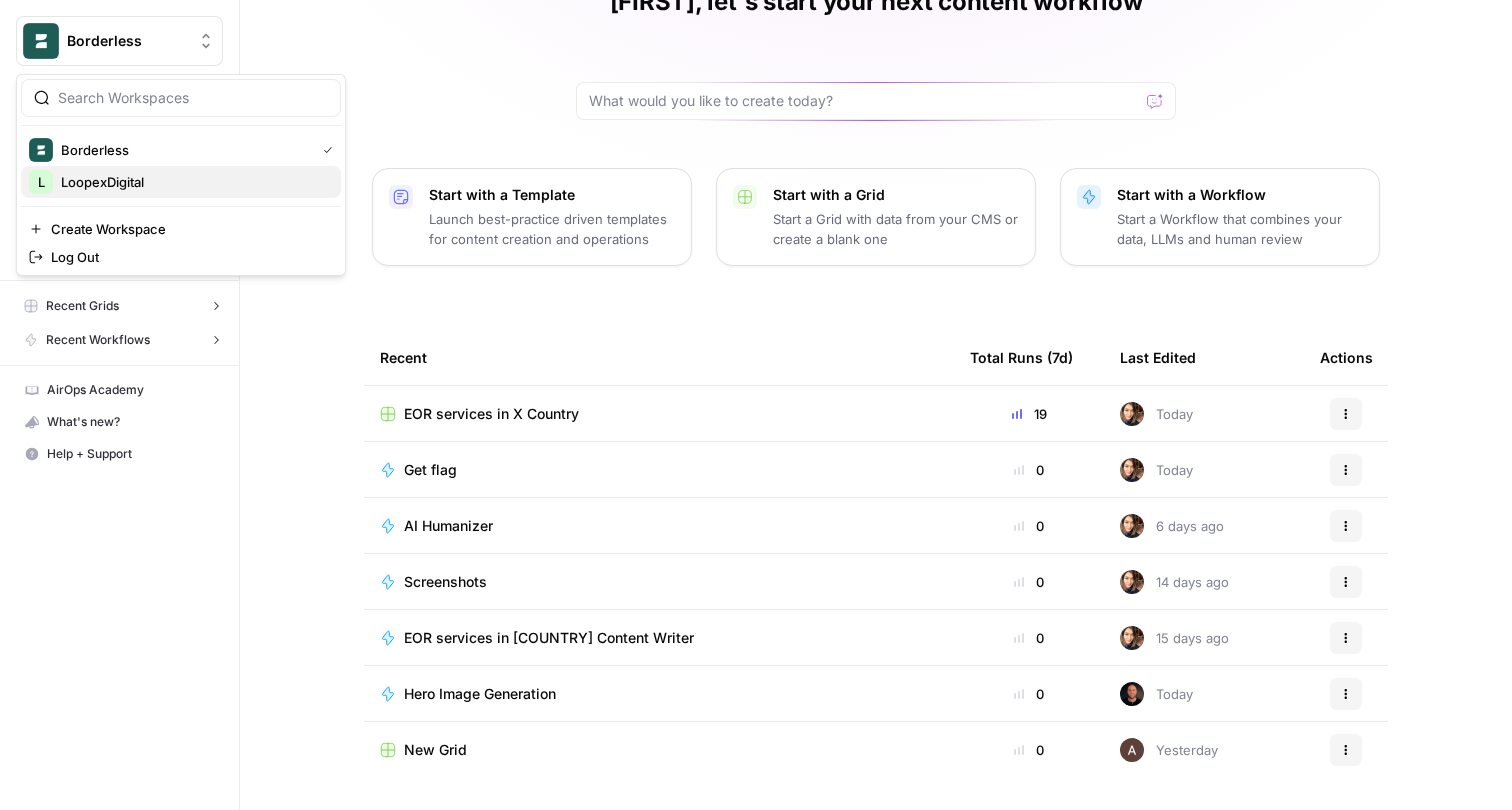 click on "LoopexDigital" at bounding box center (193, 182) 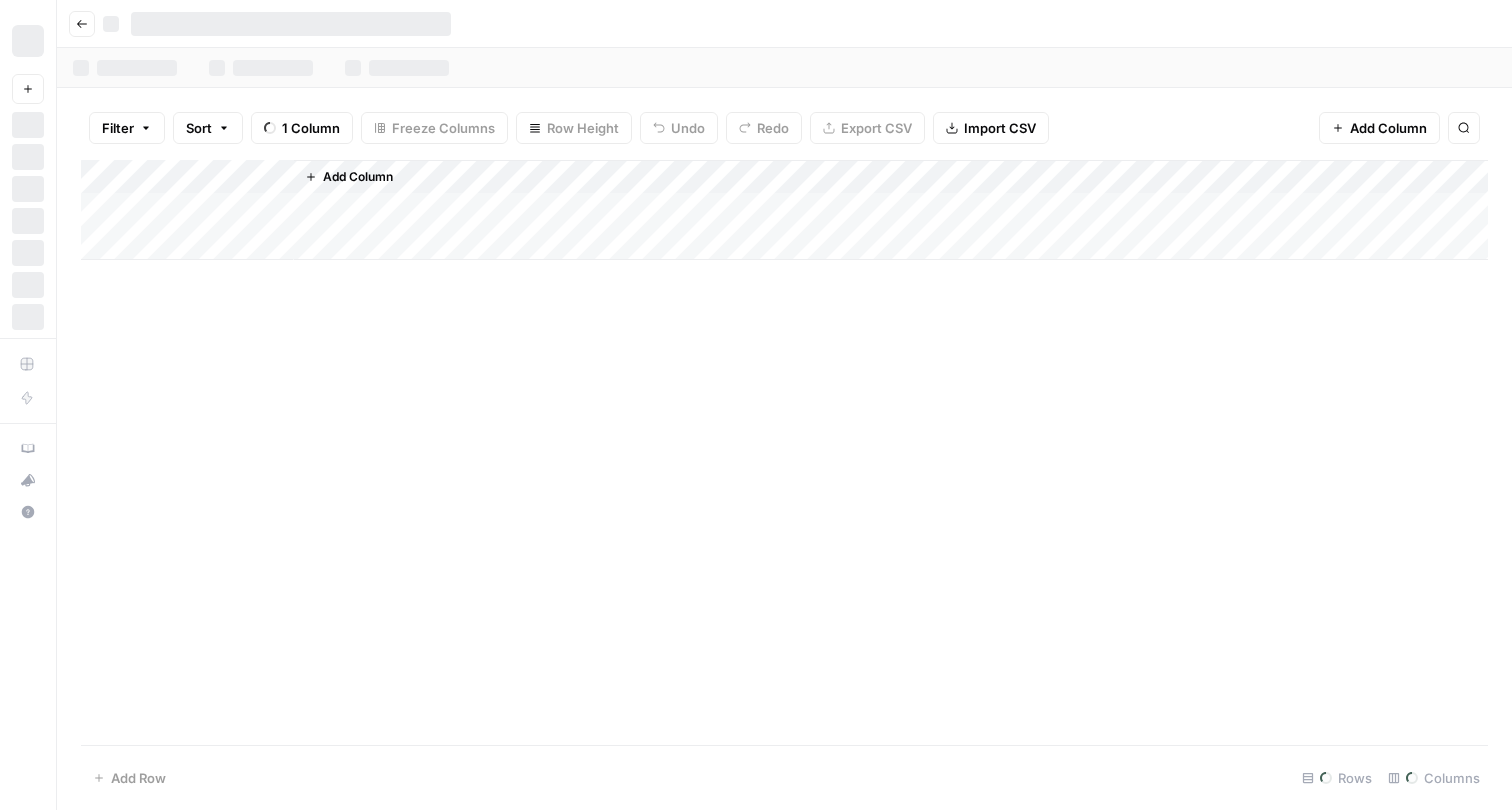 scroll, scrollTop: 0, scrollLeft: 0, axis: both 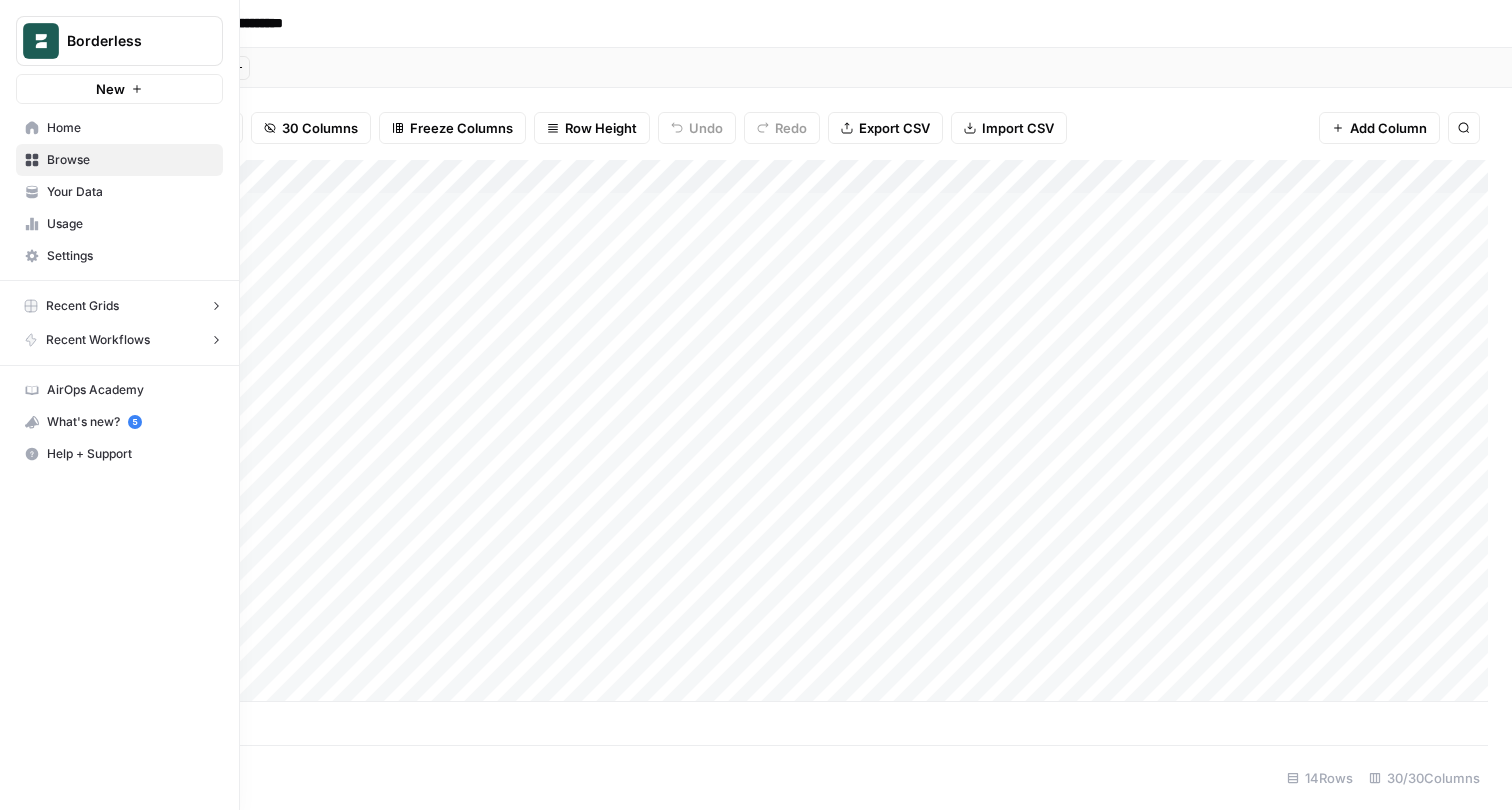 click on "Browse" at bounding box center [130, 160] 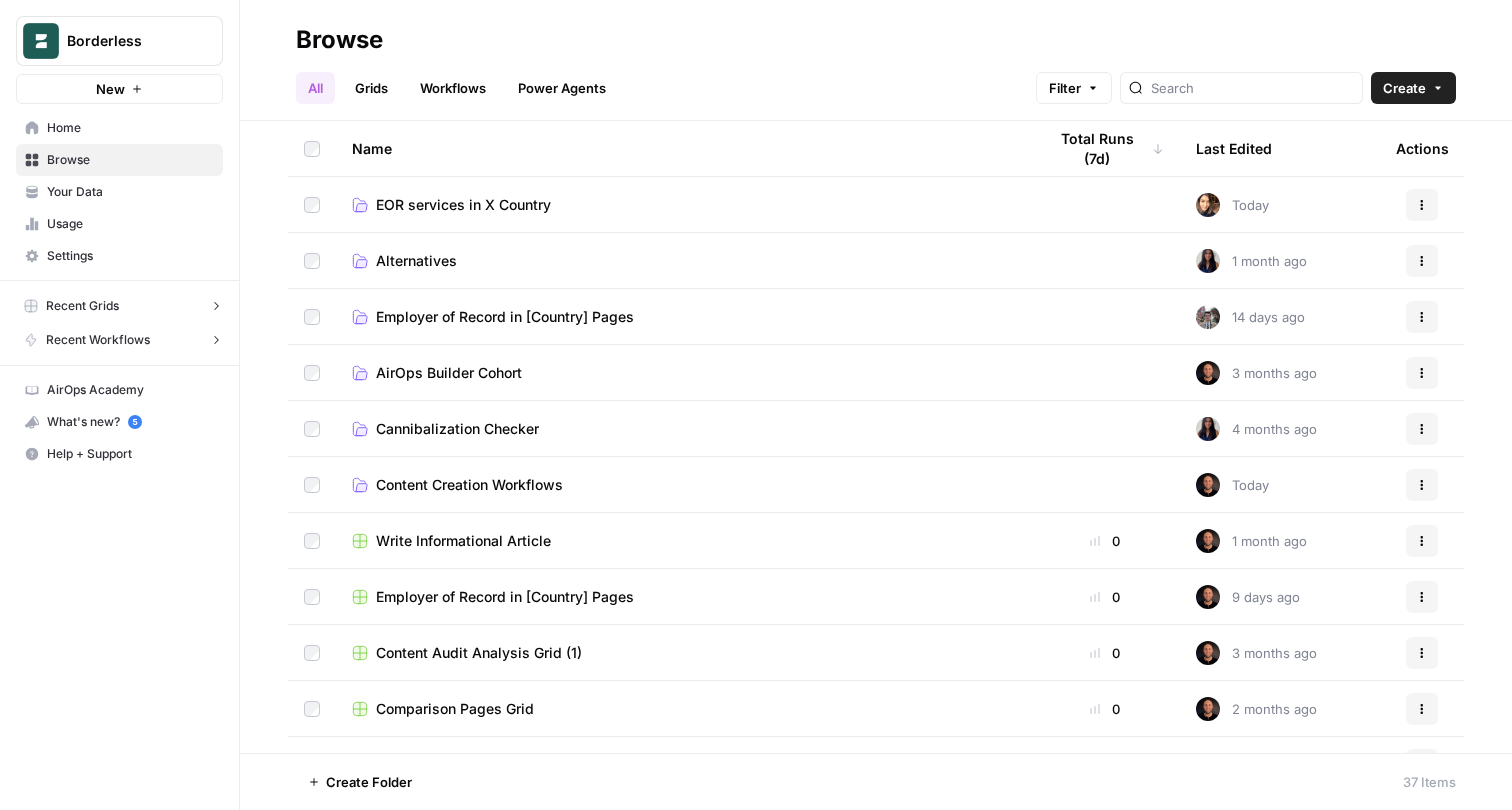 click on "Create" at bounding box center [1413, 88] 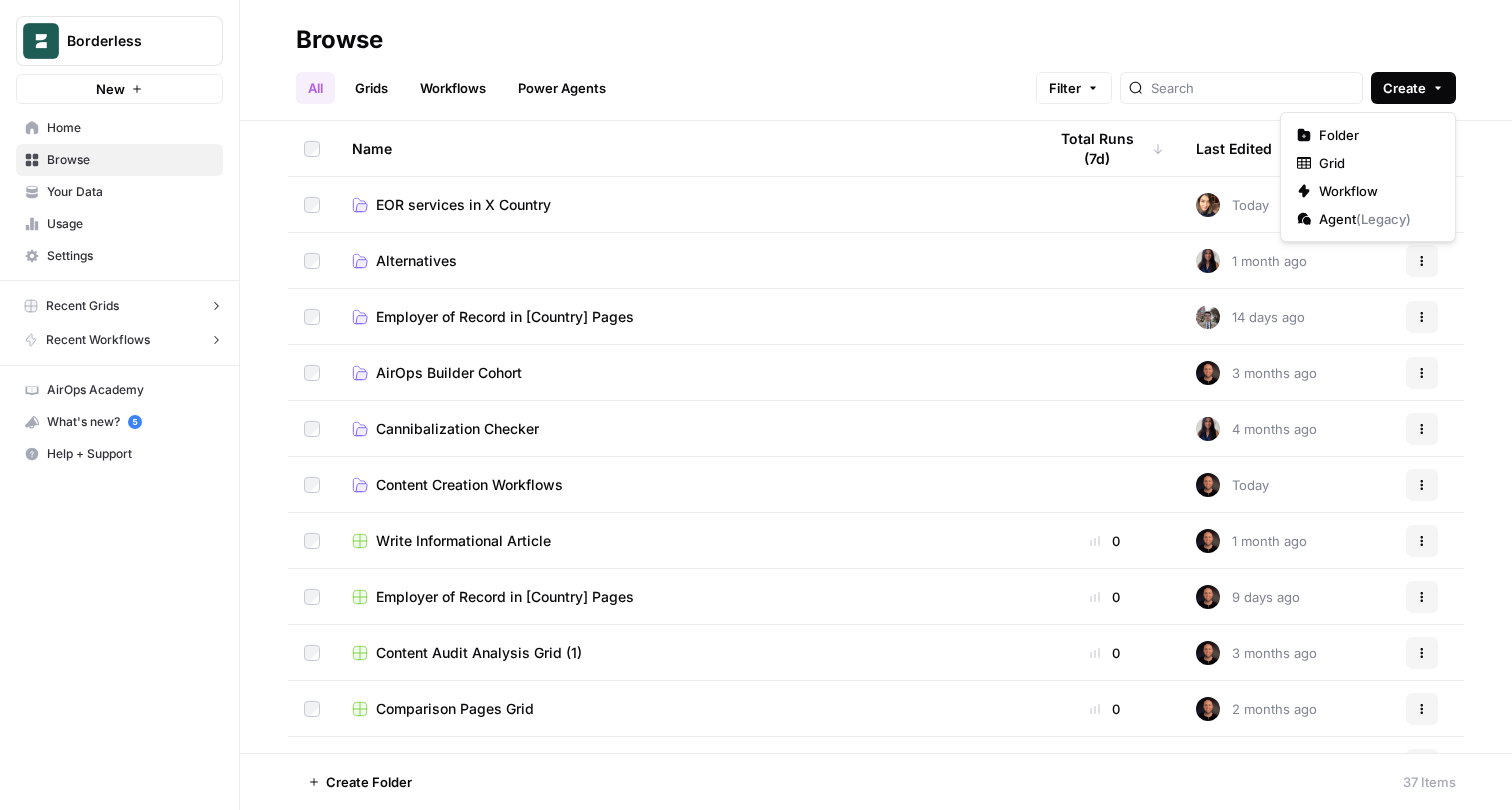 click on "All Grids Workflows Power Agents Filter Create" at bounding box center (876, 80) 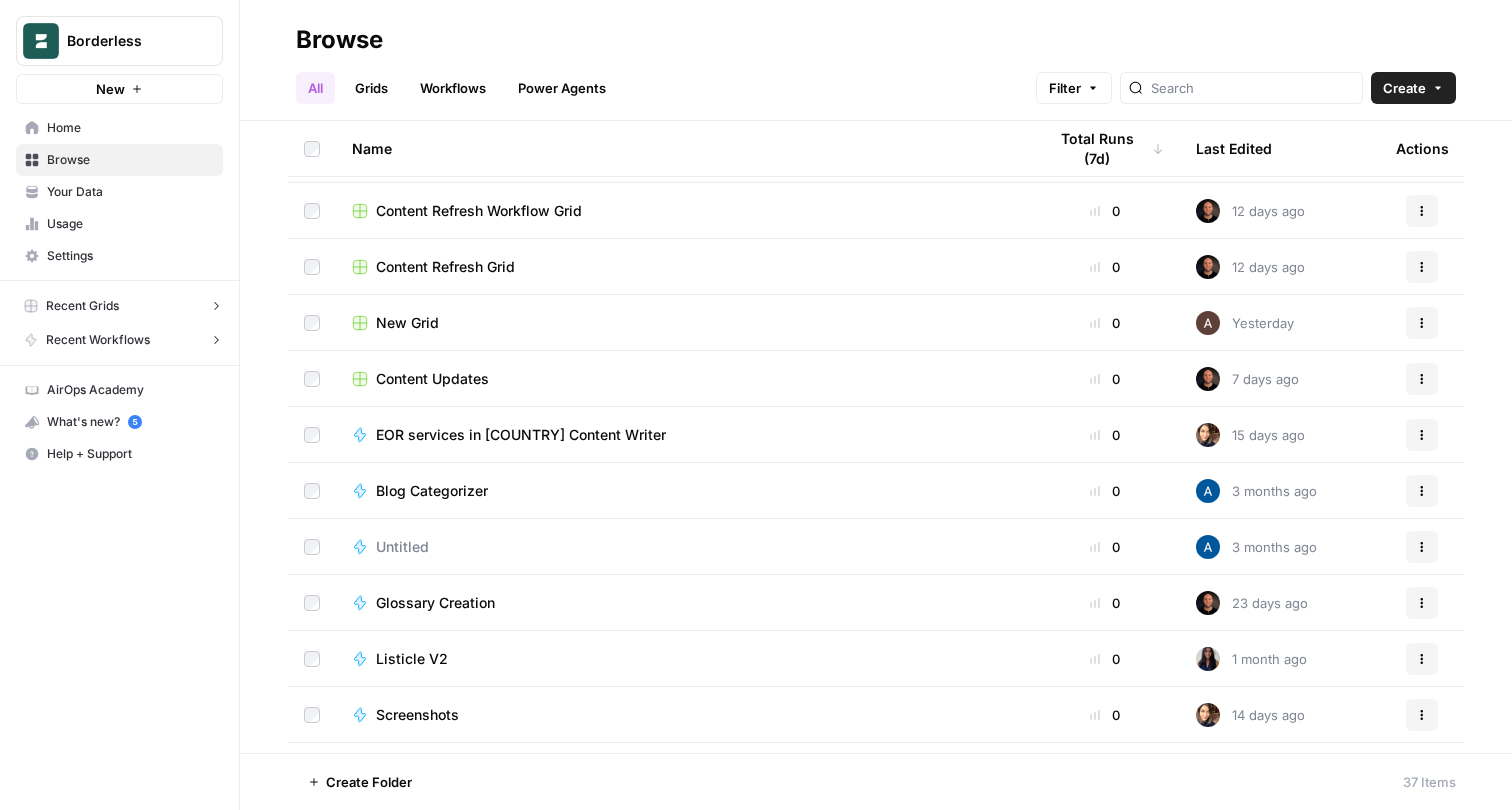 scroll, scrollTop: 1009, scrollLeft: 0, axis: vertical 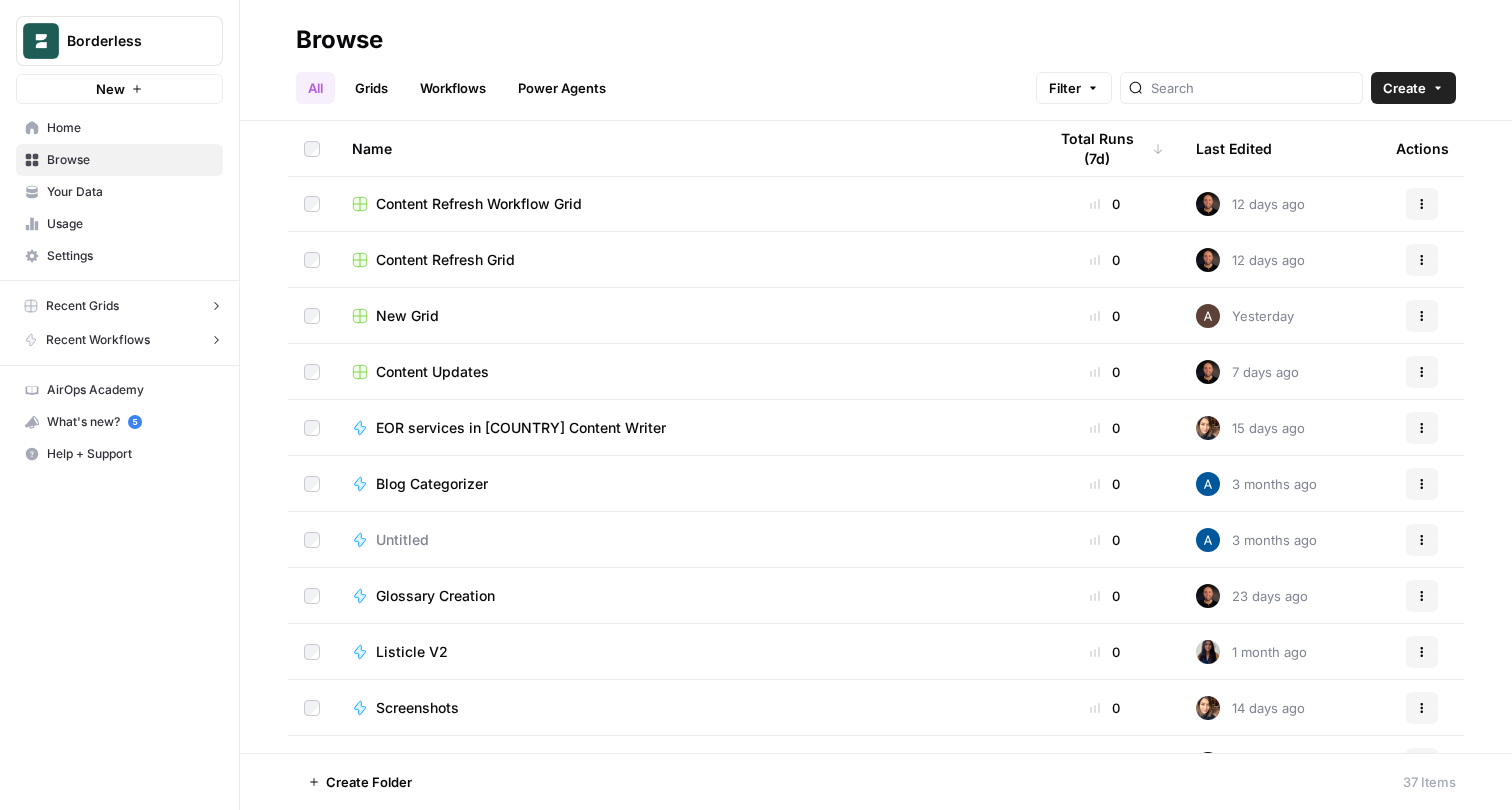 click on "EOR services in [COUNTRY] Content Writer" at bounding box center [521, 428] 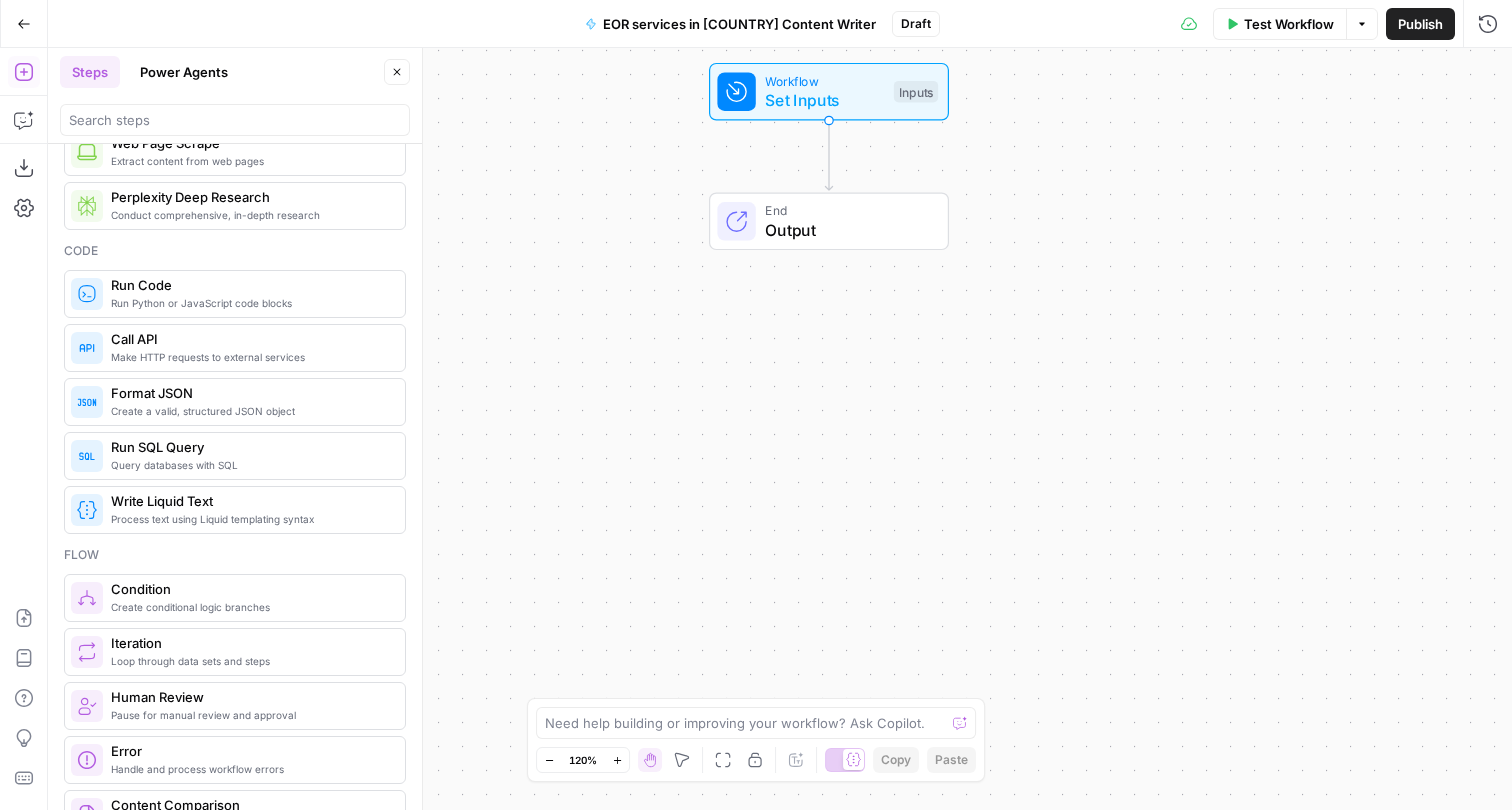 scroll, scrollTop: 260, scrollLeft: 0, axis: vertical 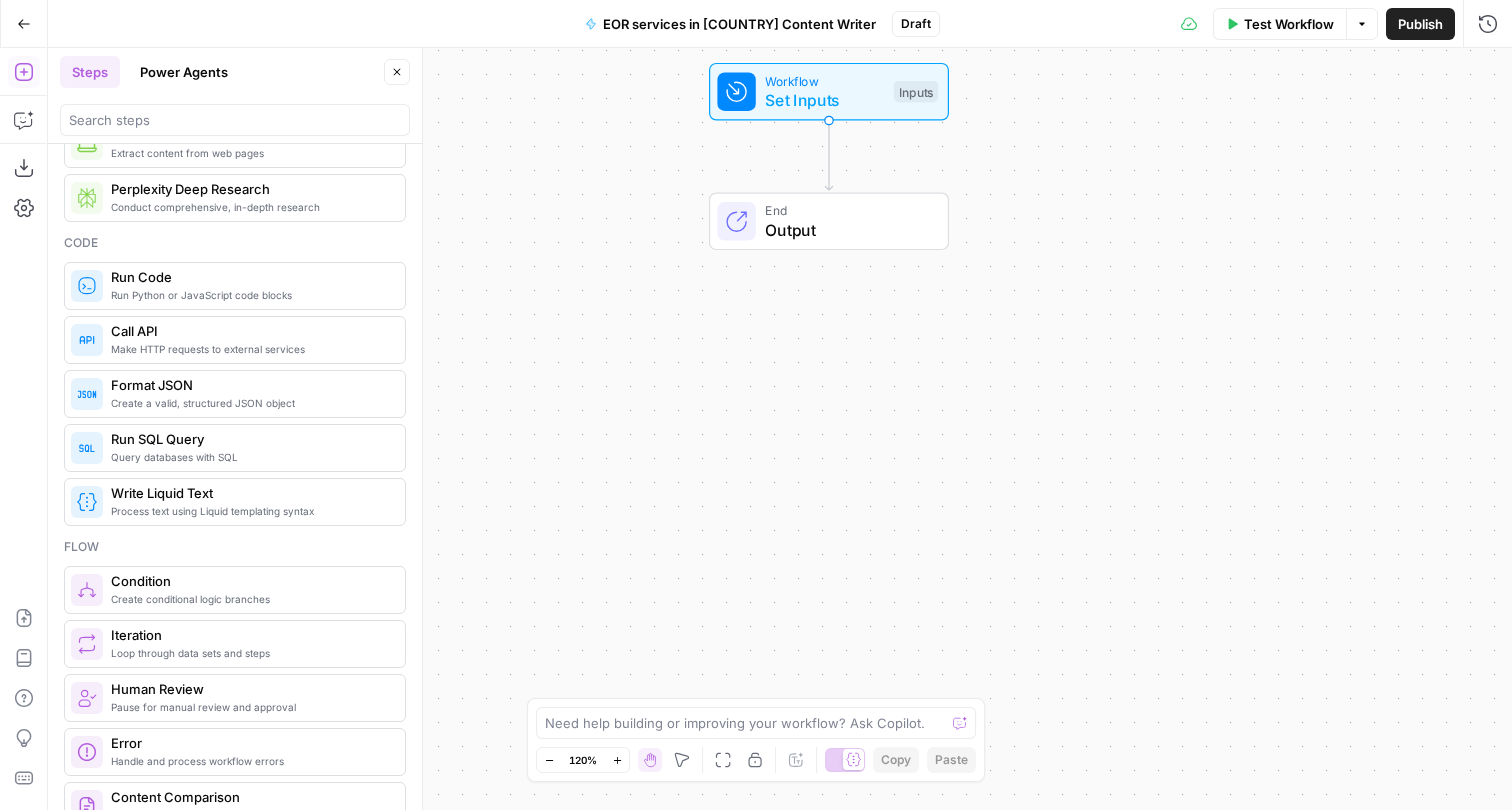 click 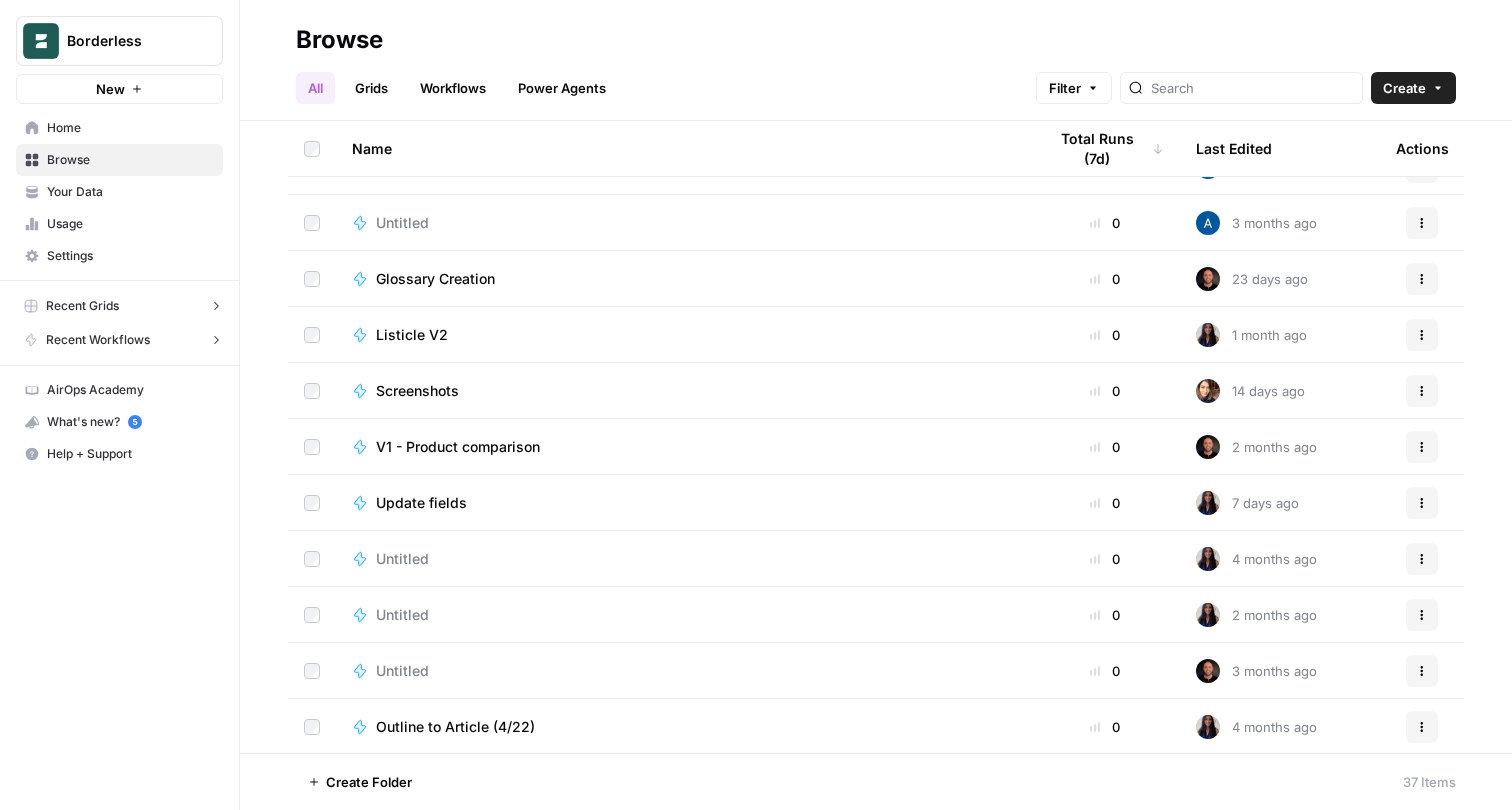 scroll, scrollTop: 1496, scrollLeft: 0, axis: vertical 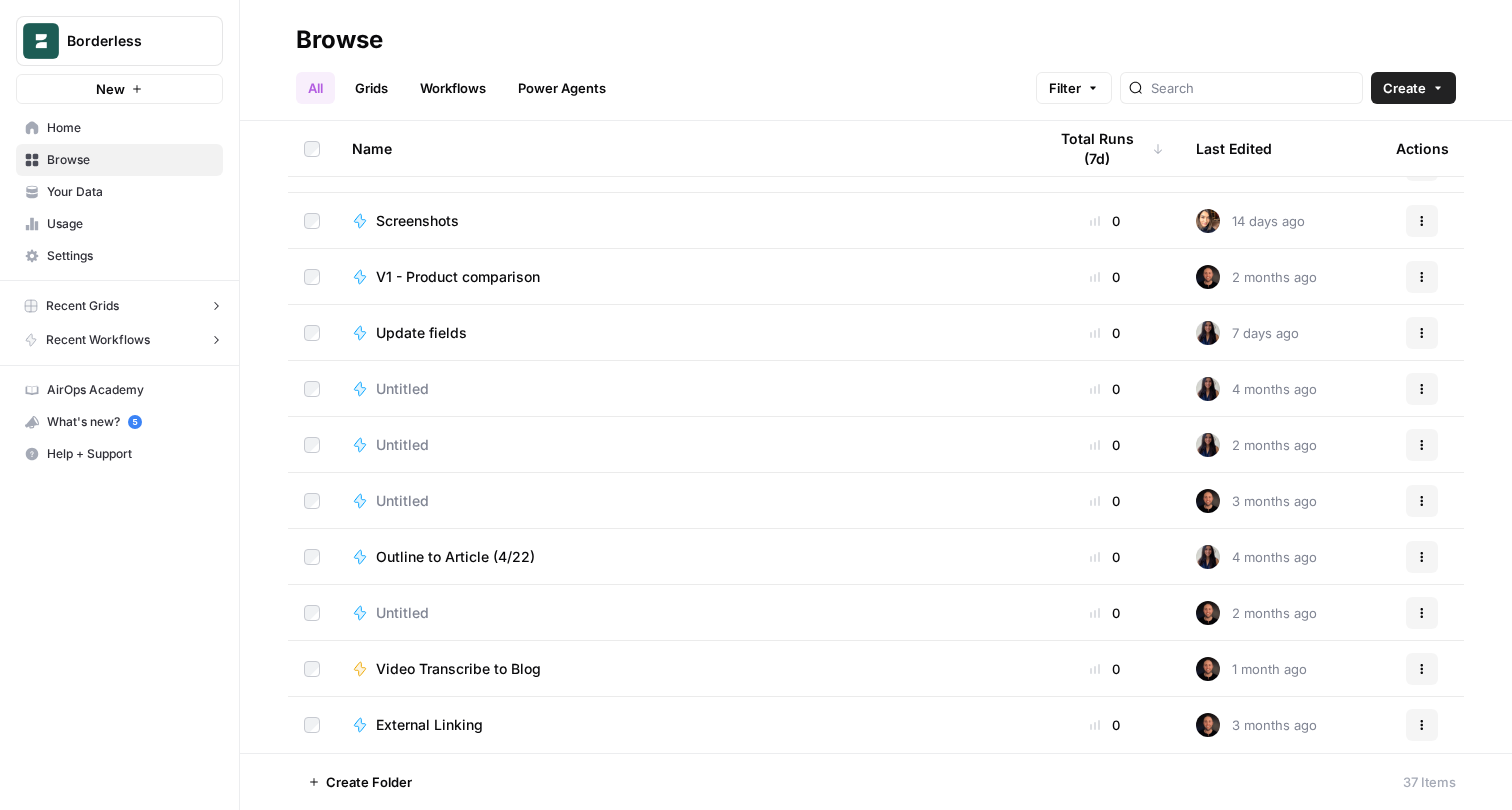click on "Home" at bounding box center [130, 128] 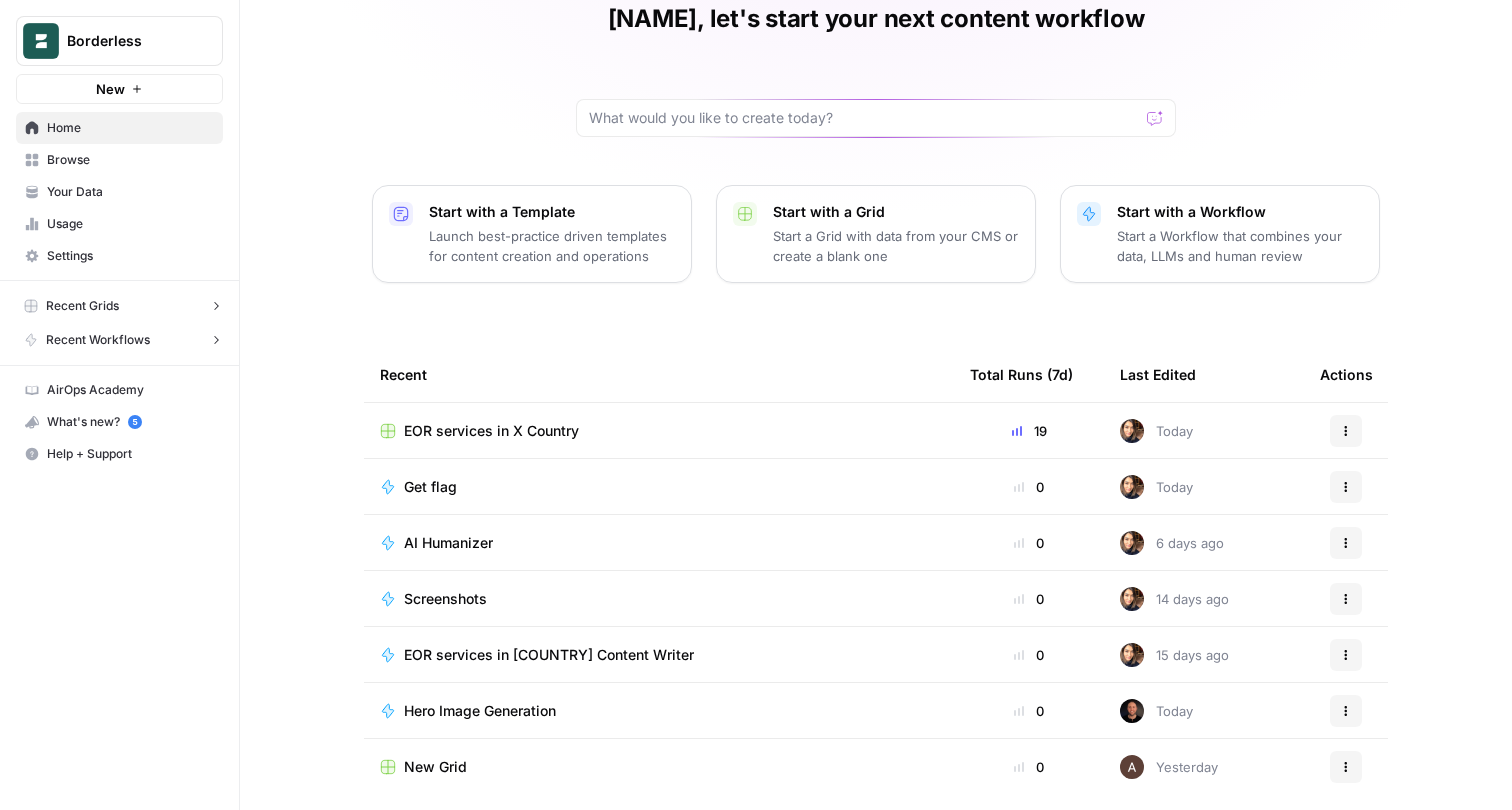 scroll, scrollTop: 110, scrollLeft: 0, axis: vertical 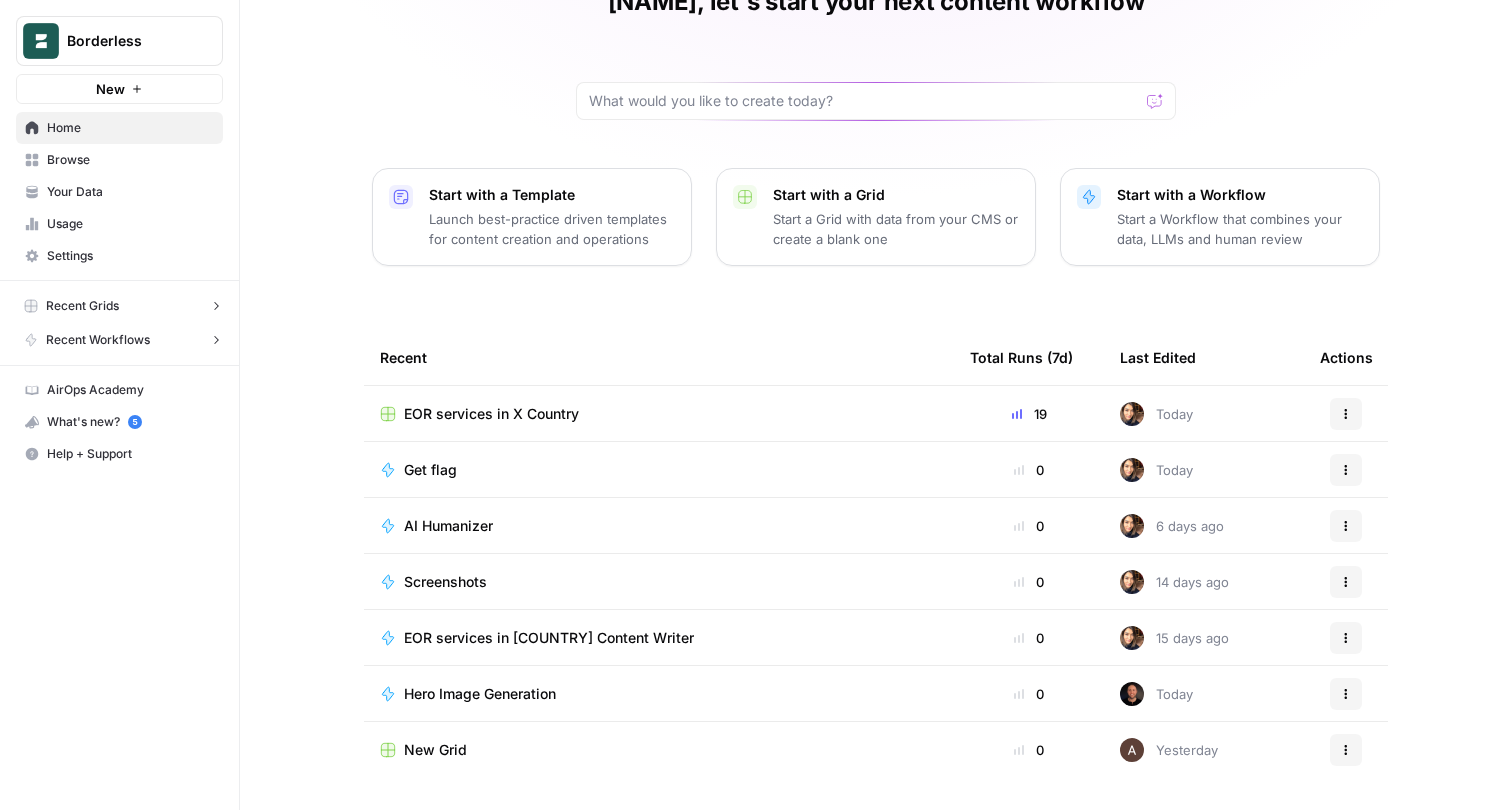 click on "Browse" at bounding box center [119, 160] 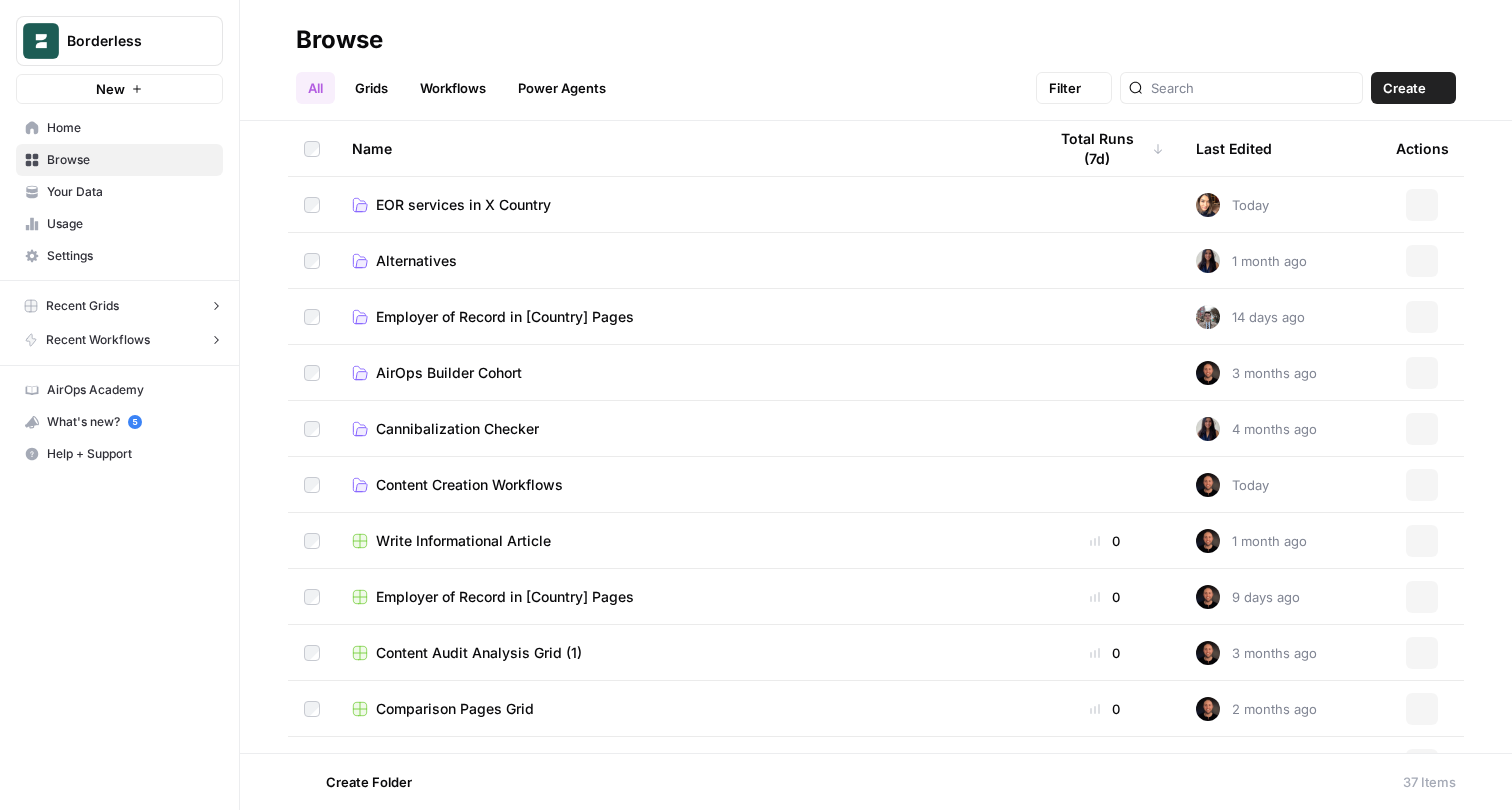 scroll, scrollTop: 0, scrollLeft: 0, axis: both 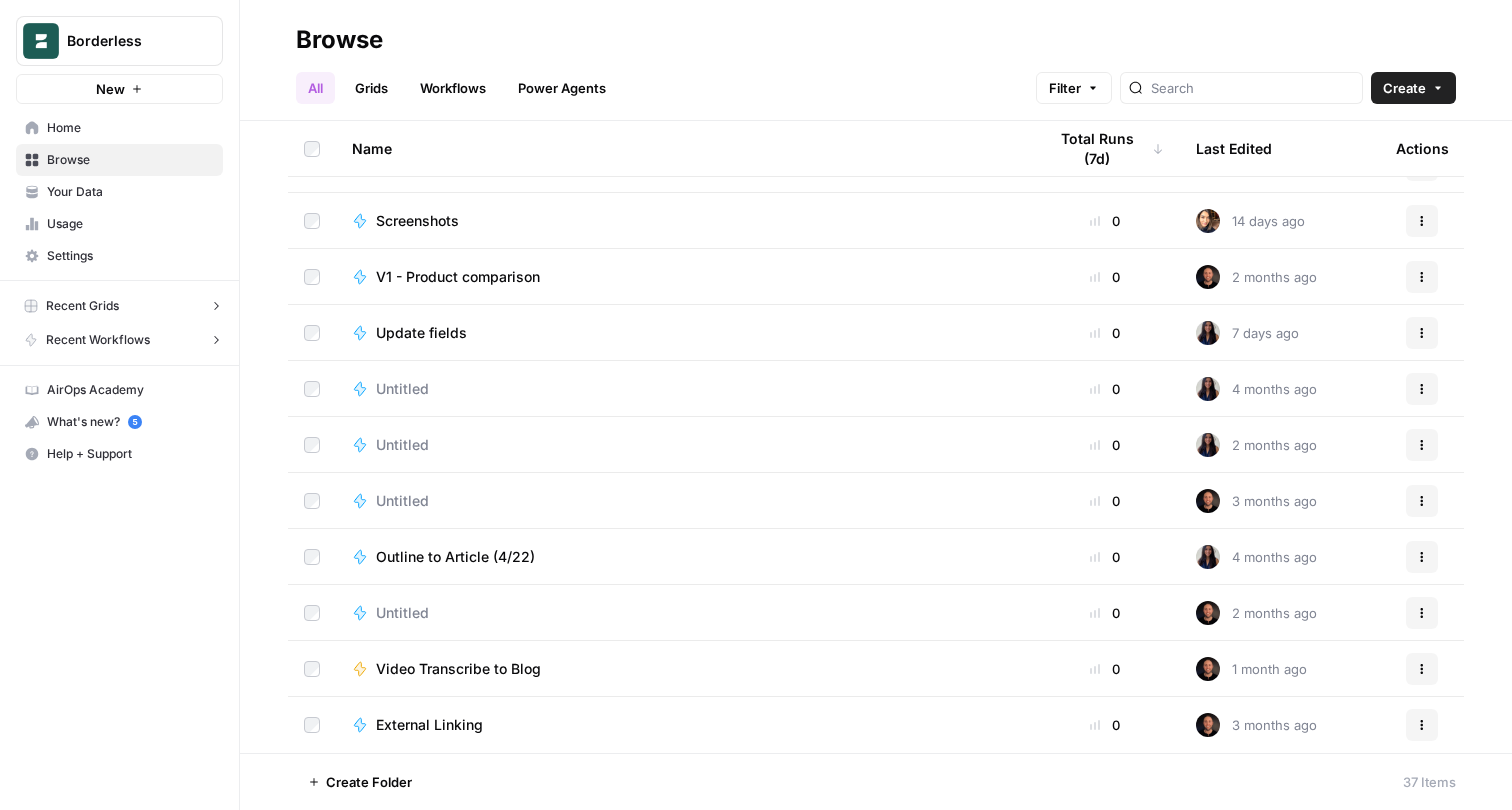 click on "Your Data" at bounding box center [130, 192] 